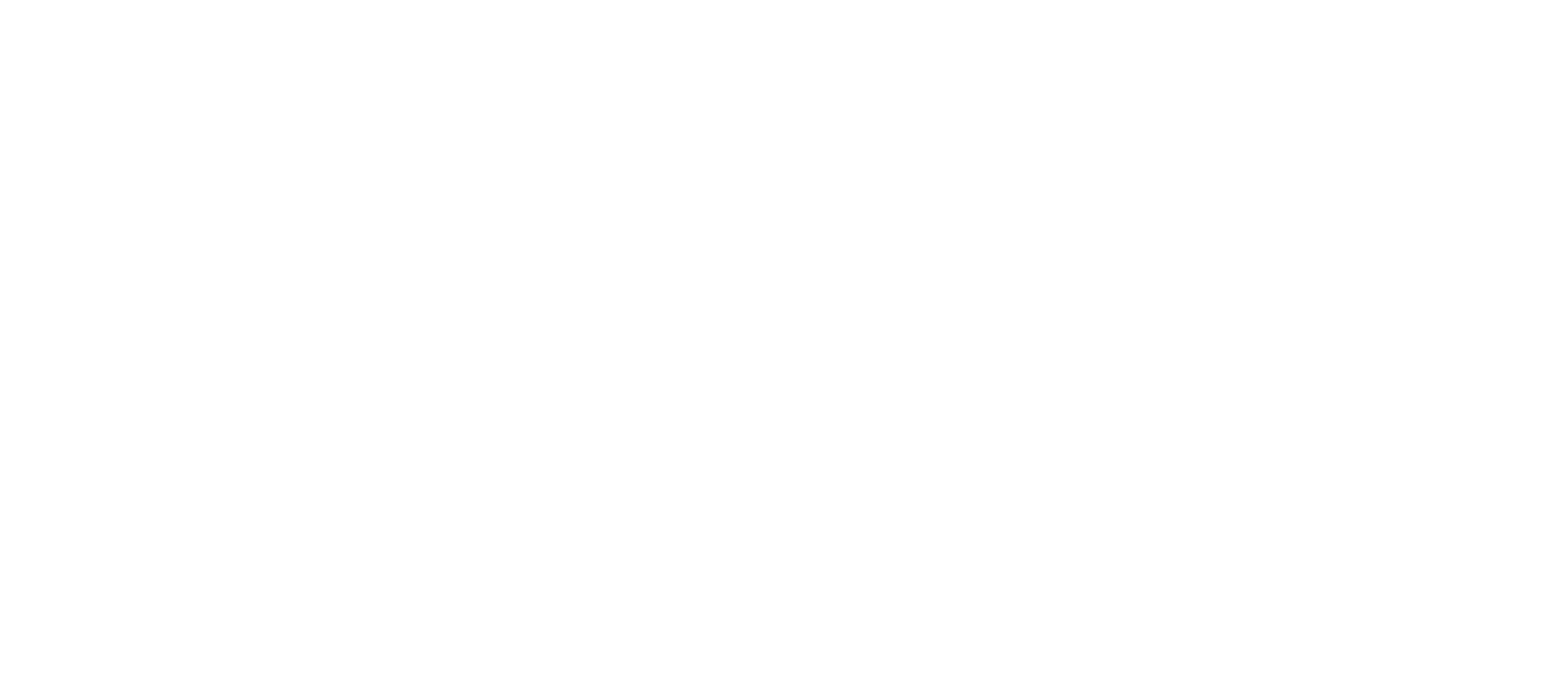 scroll, scrollTop: 0, scrollLeft: 0, axis: both 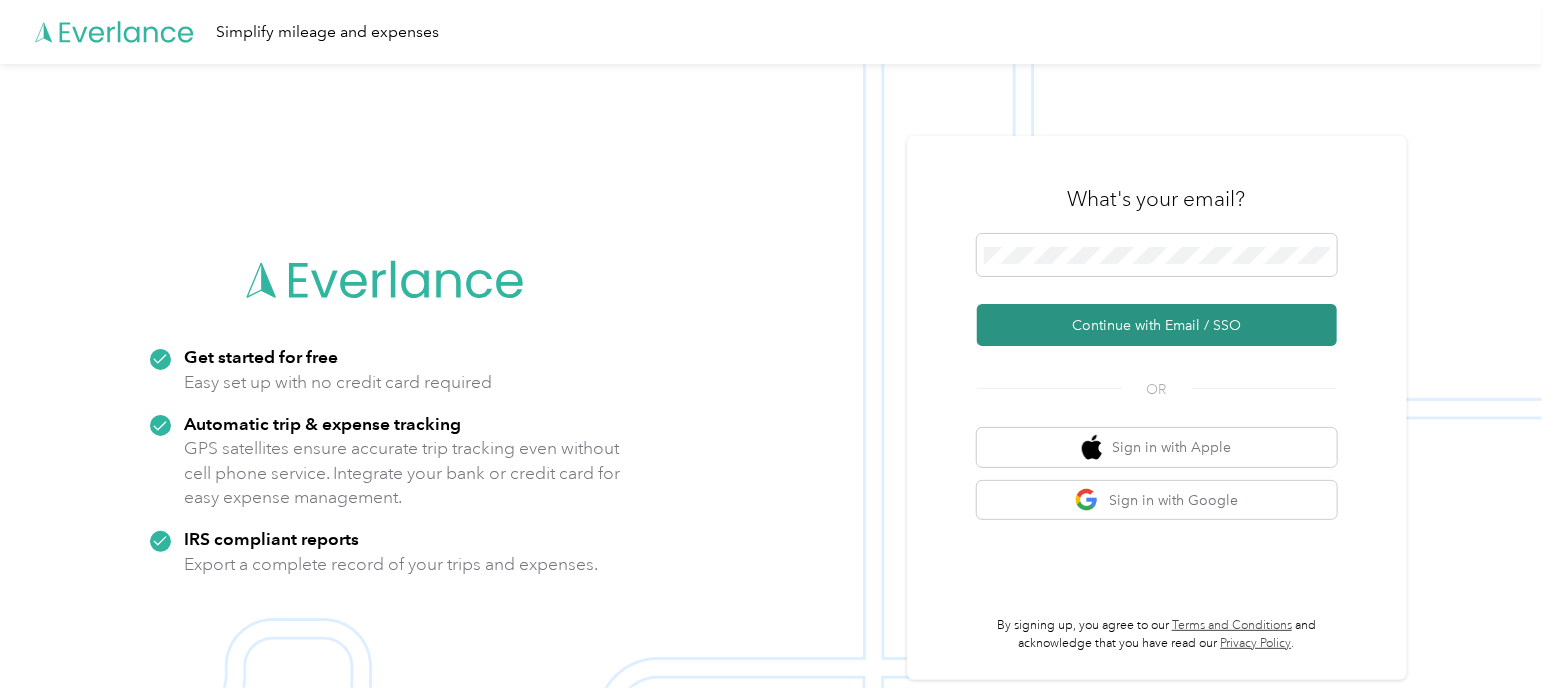 click on "Continue with Email / SSO" at bounding box center (1157, 325) 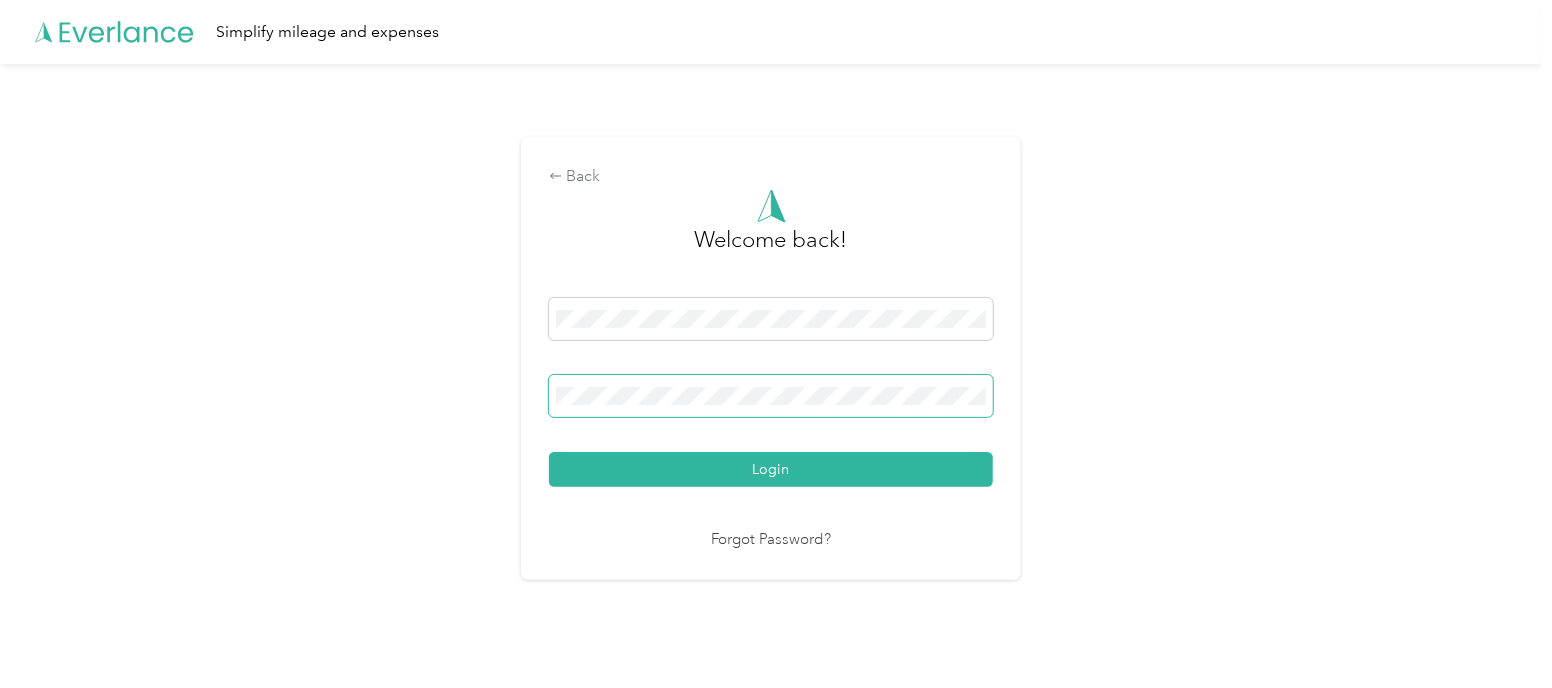 click on "Login" at bounding box center (771, 469) 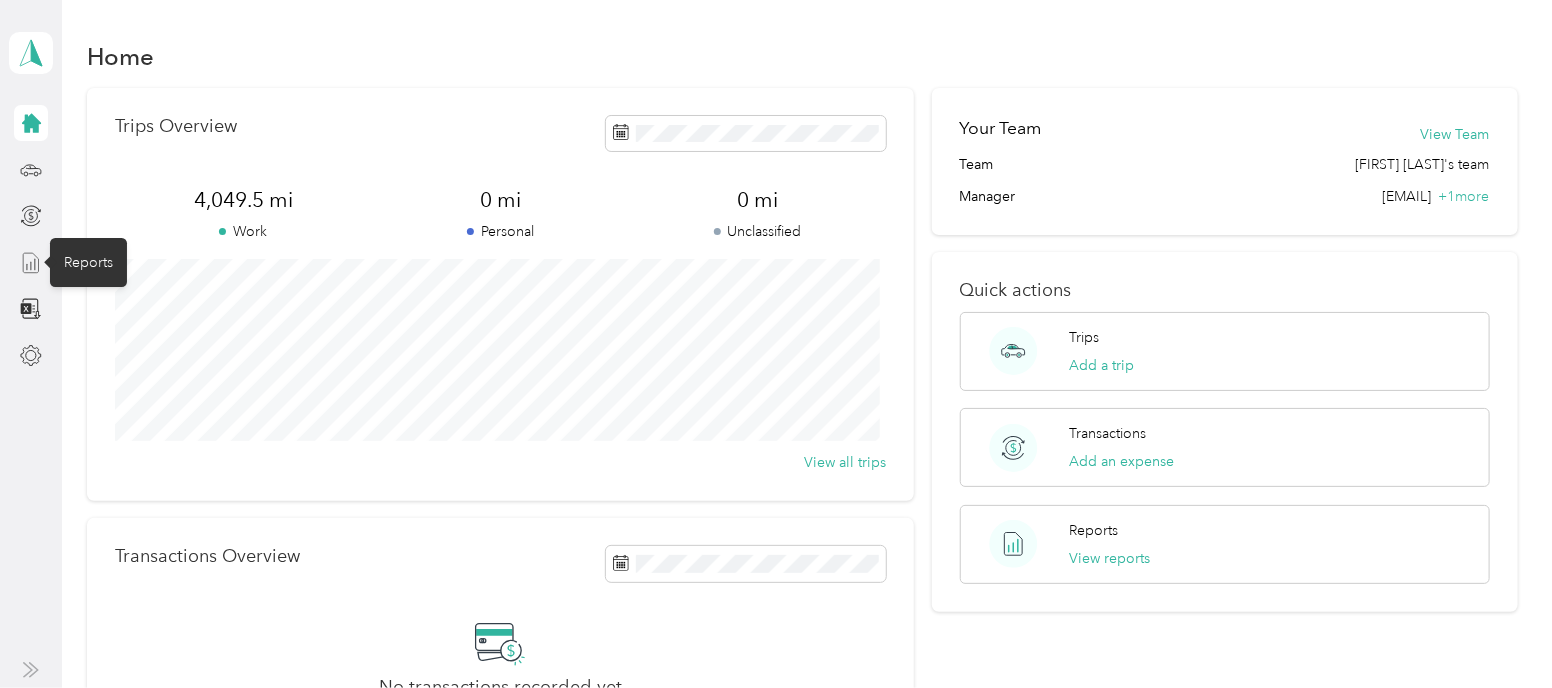 click 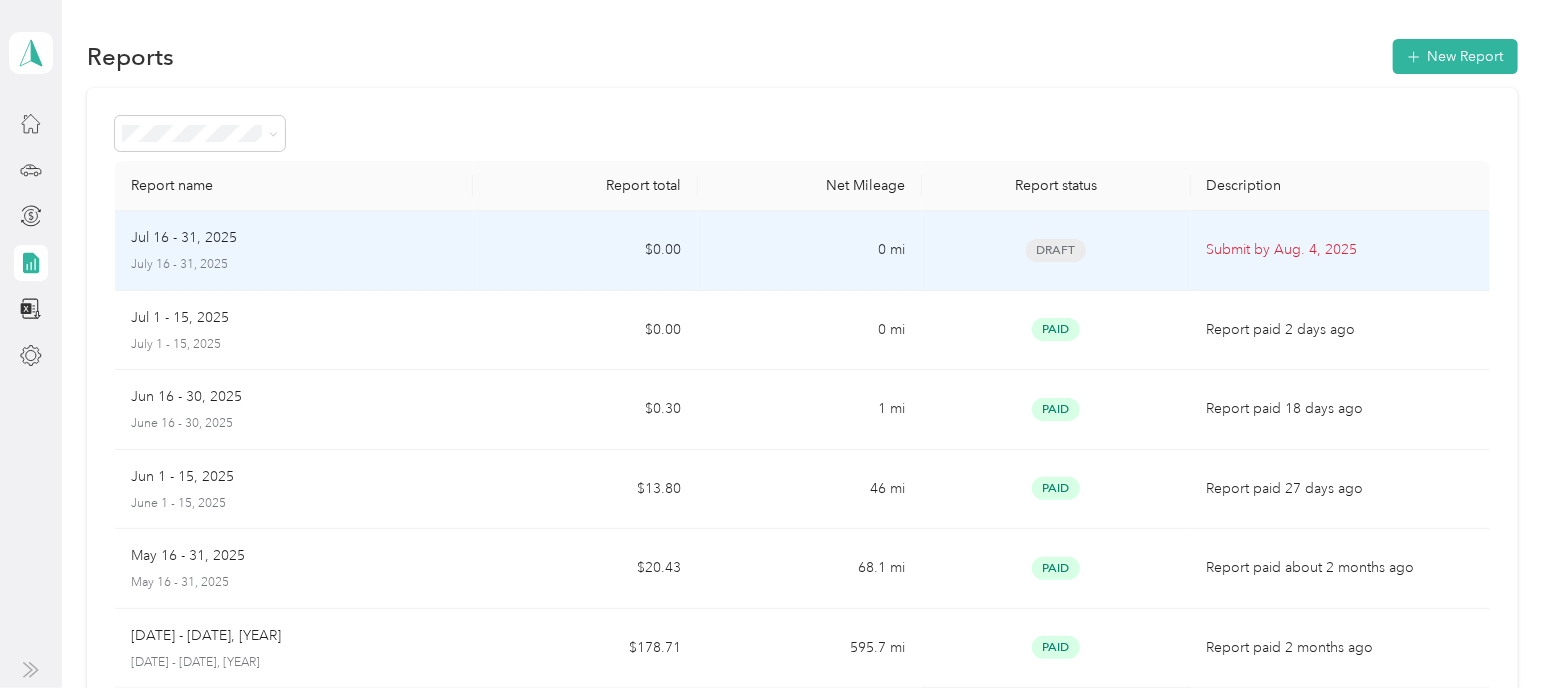 click on "Submit  by   Aug. 4, 2025" at bounding box center [1340, 250] 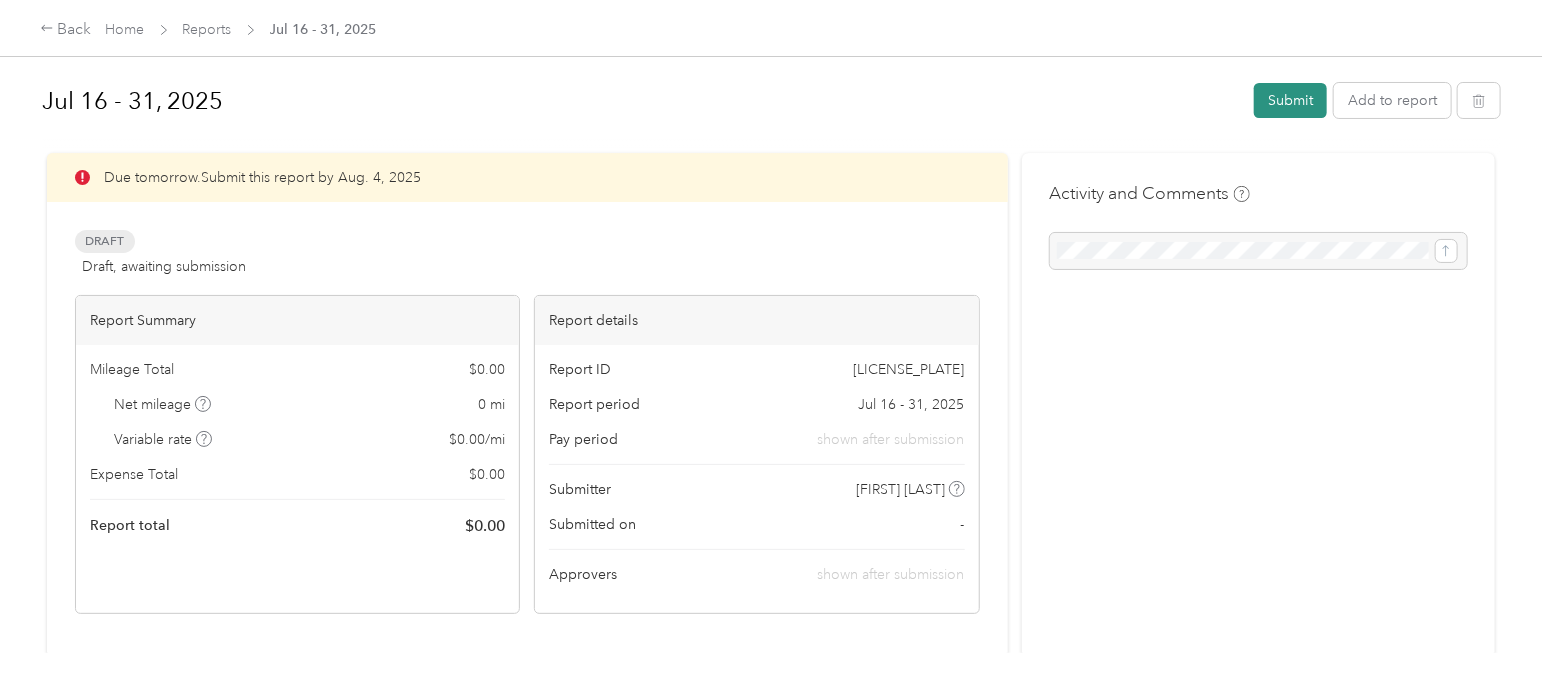 click on "Submit" at bounding box center (1290, 100) 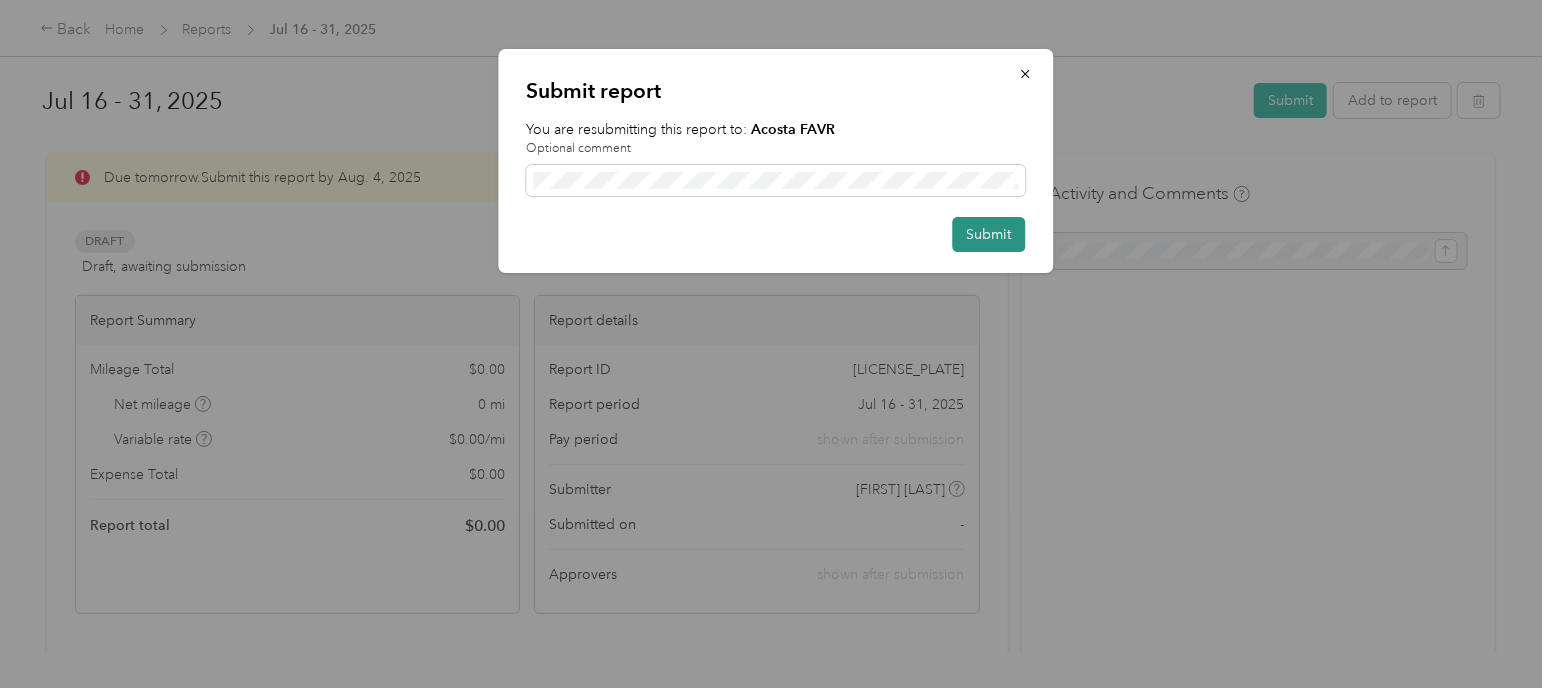 click on "Submit" at bounding box center [989, 234] 